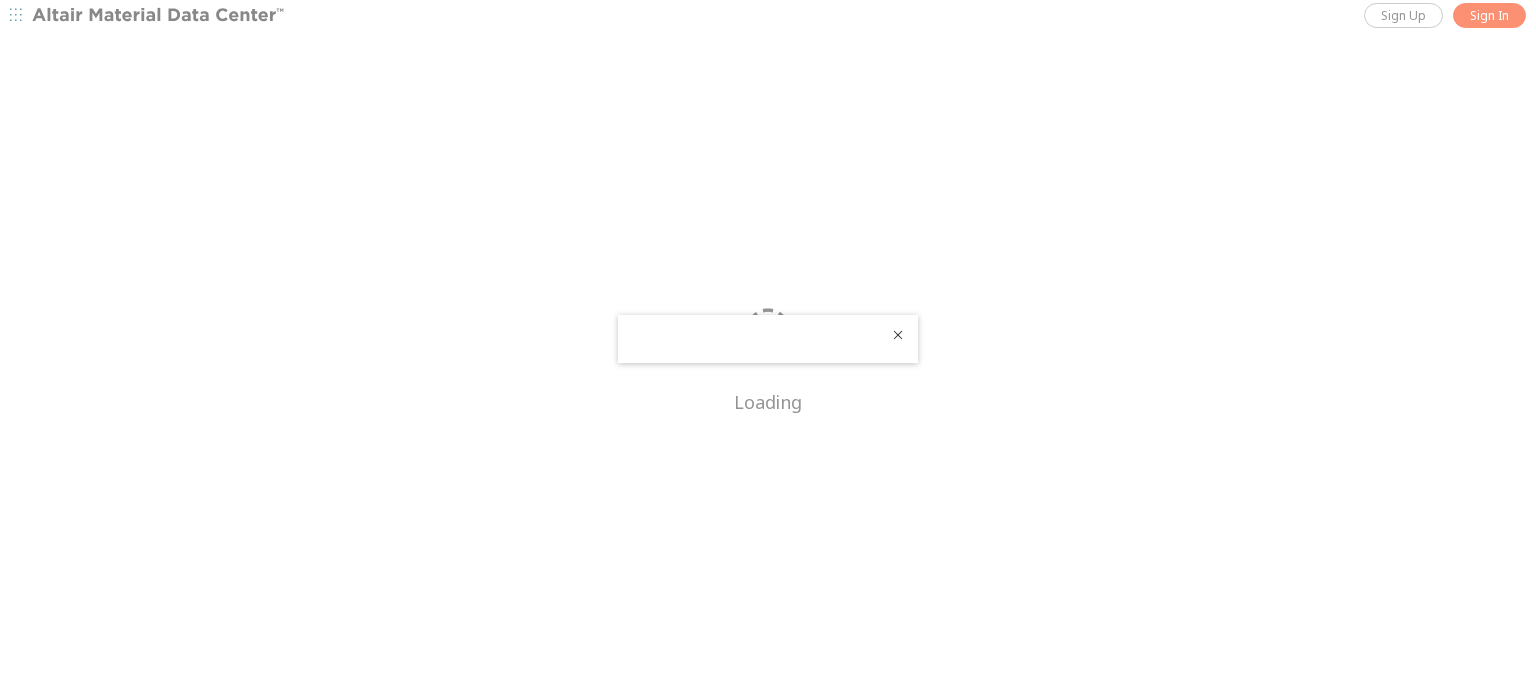 scroll, scrollTop: 0, scrollLeft: 0, axis: both 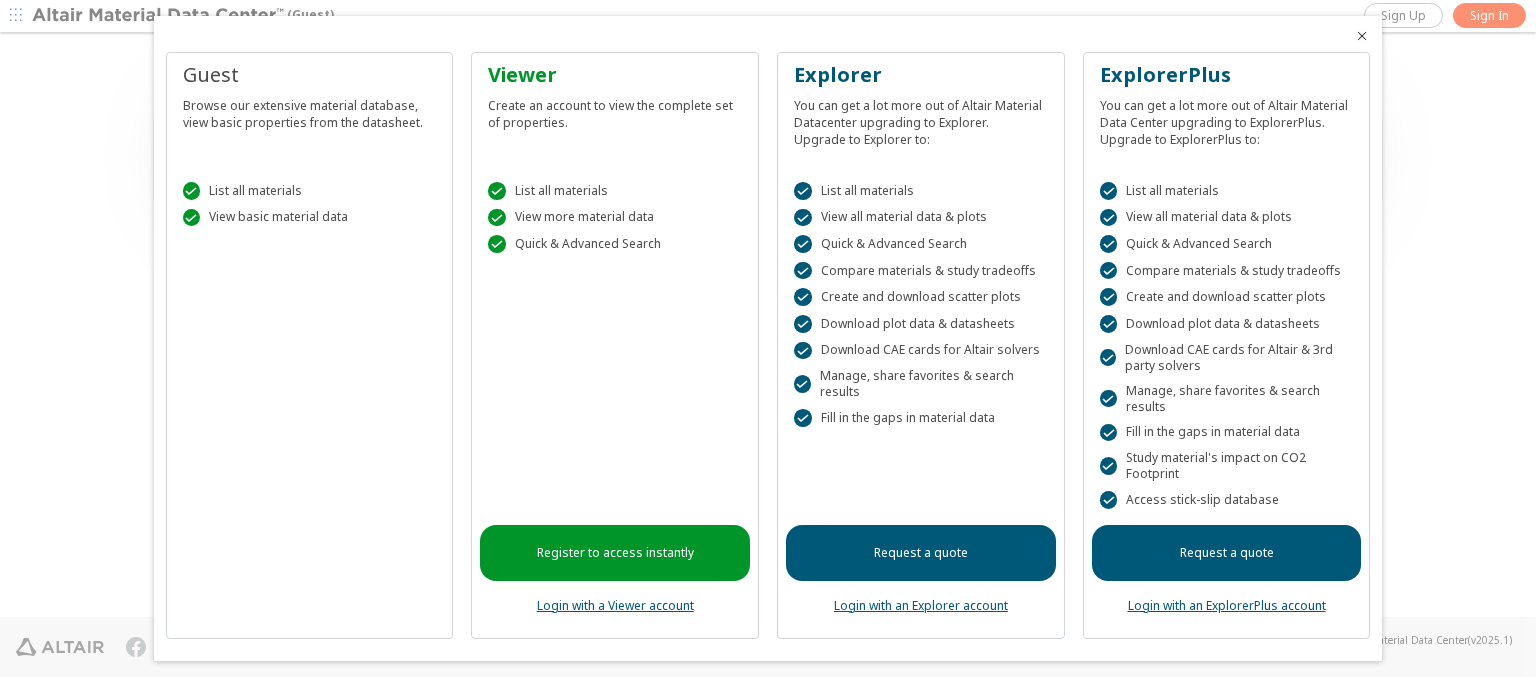 click at bounding box center (1362, 36) 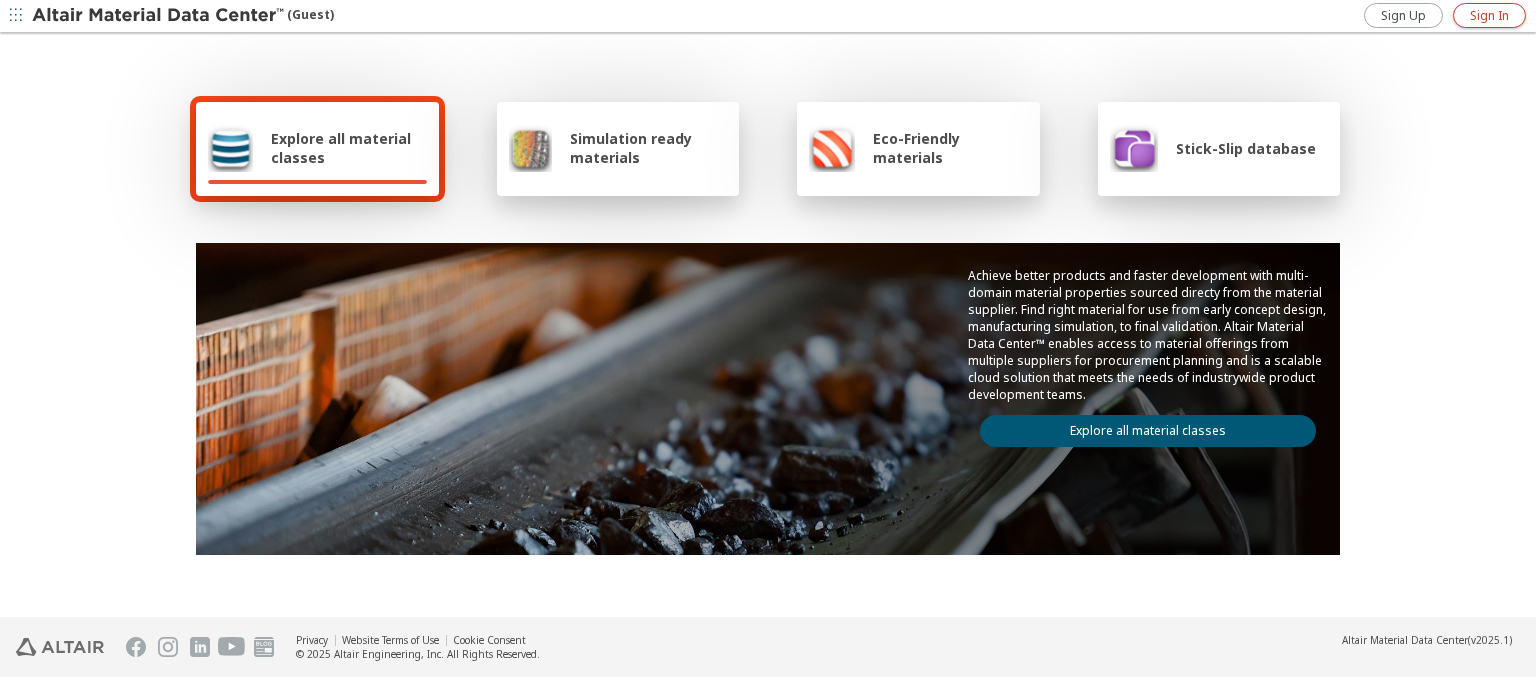 click on "Sign In" at bounding box center [1489, 16] 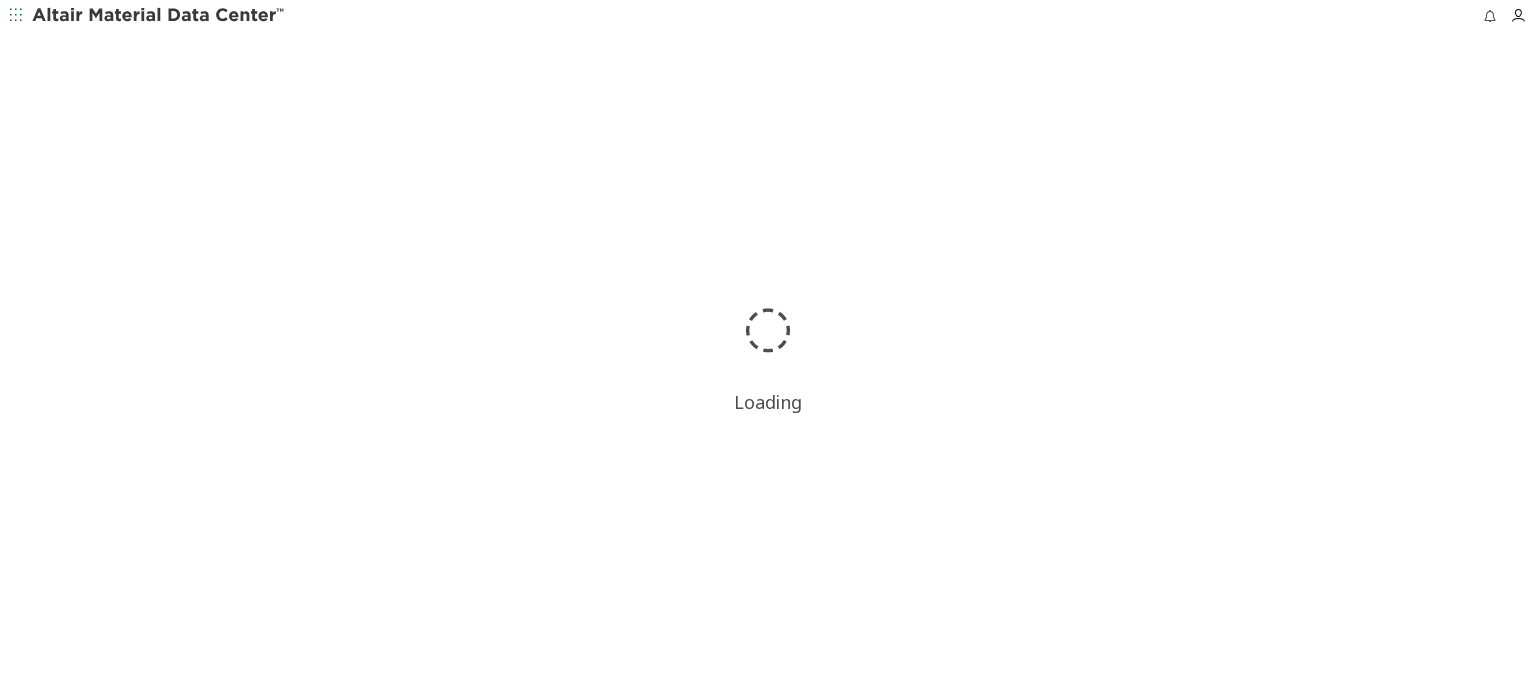 scroll, scrollTop: 0, scrollLeft: 0, axis: both 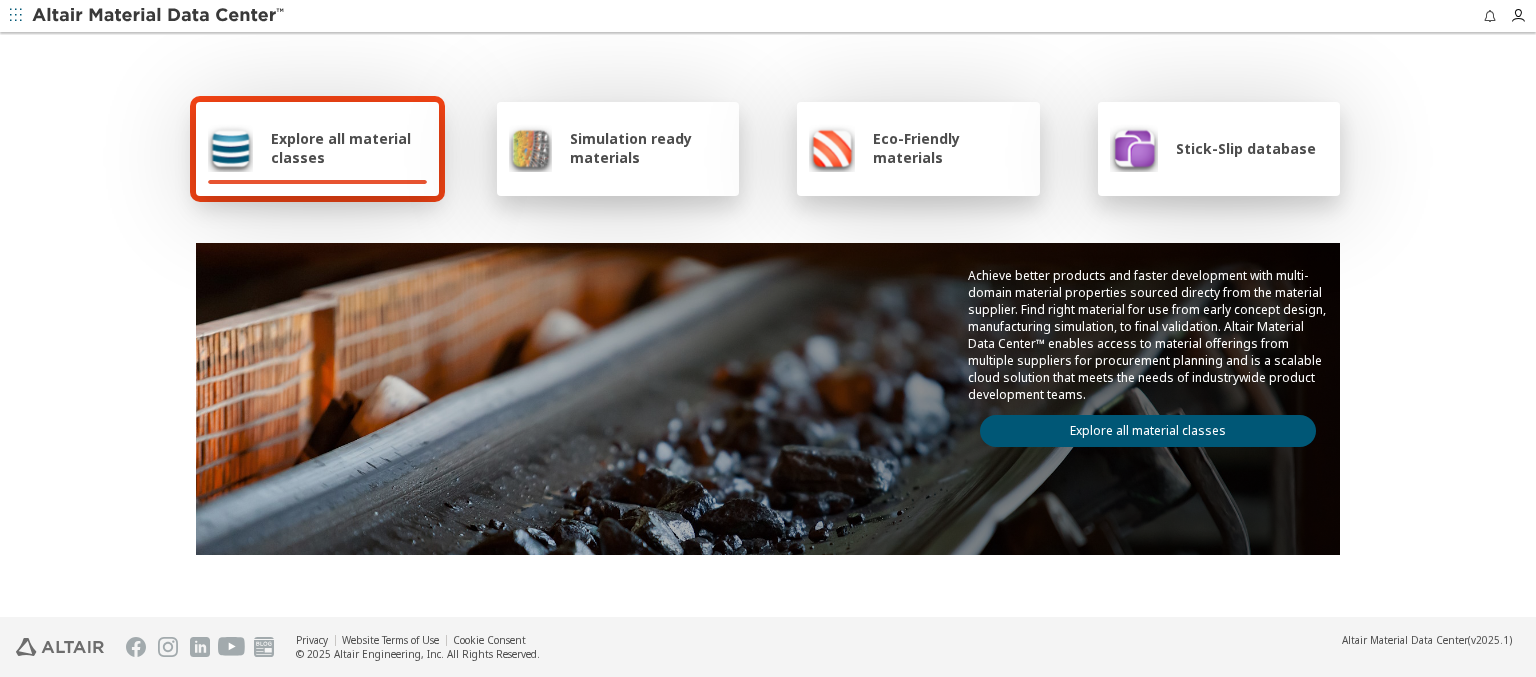 click at bounding box center [159, 16] 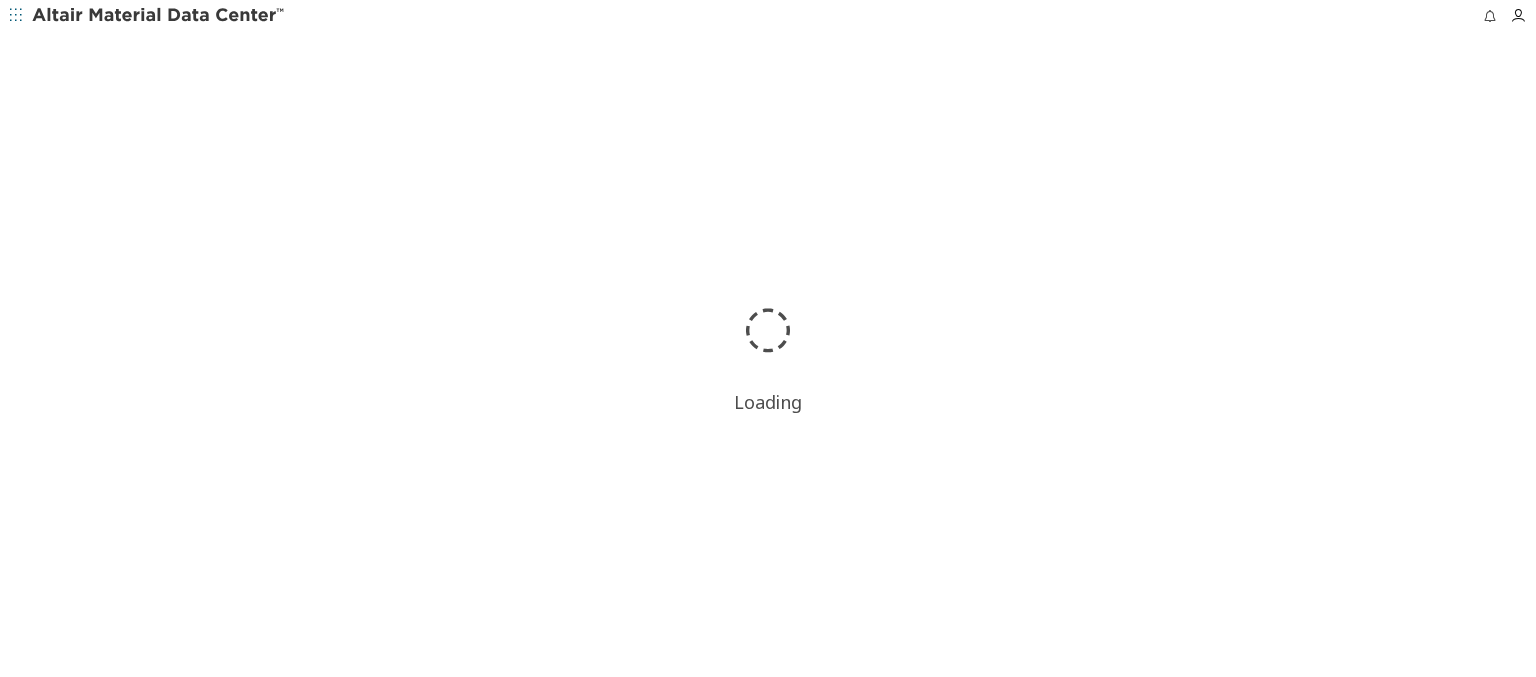 scroll, scrollTop: 0, scrollLeft: 0, axis: both 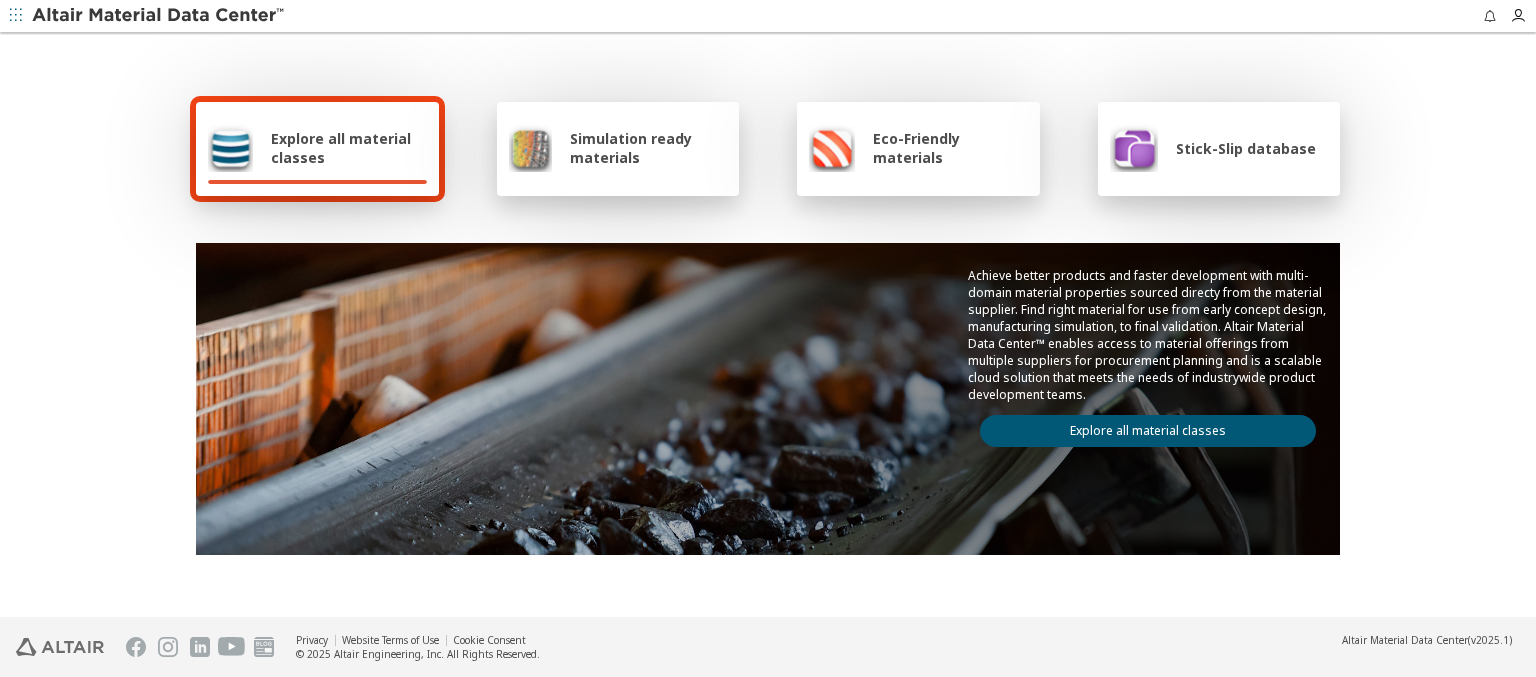 click on "Explore all material classes" at bounding box center [349, 148] 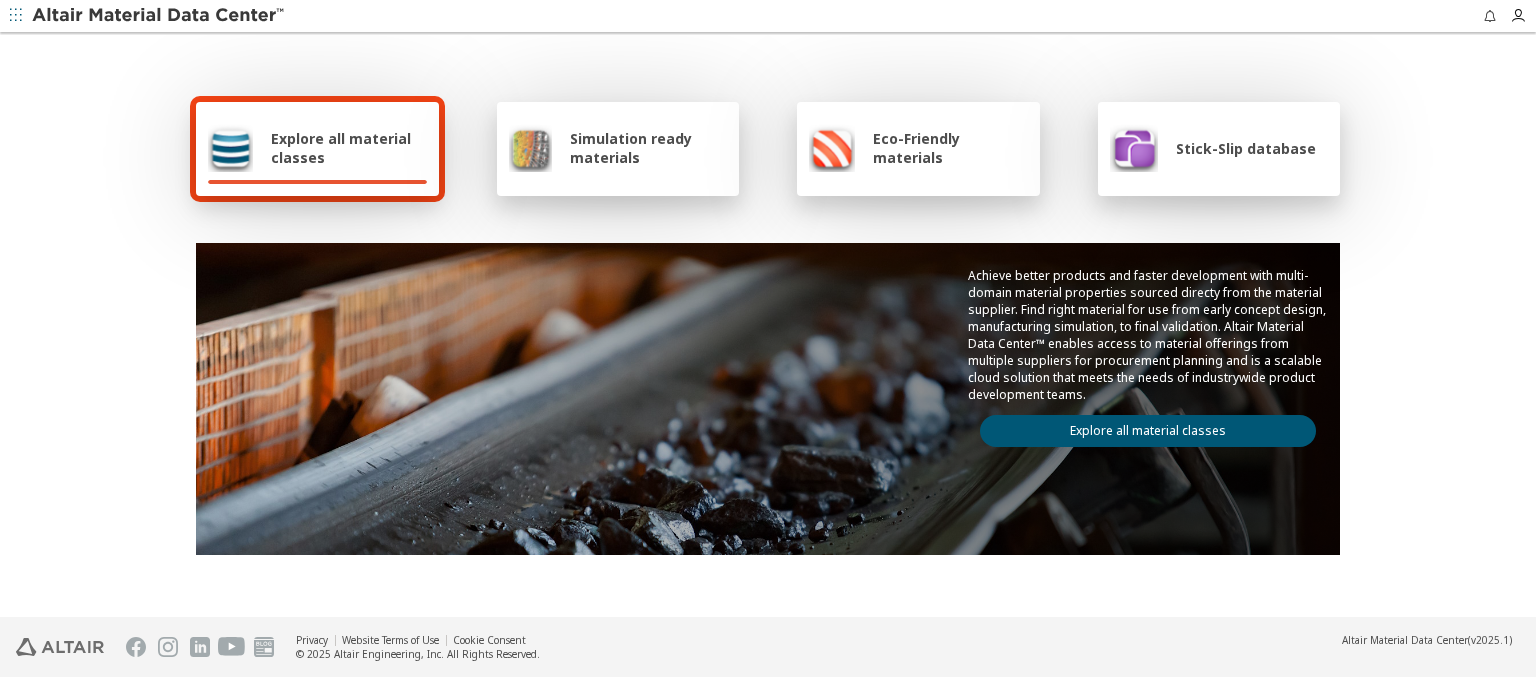 click on "Explore all material classes" at bounding box center [1148, 431] 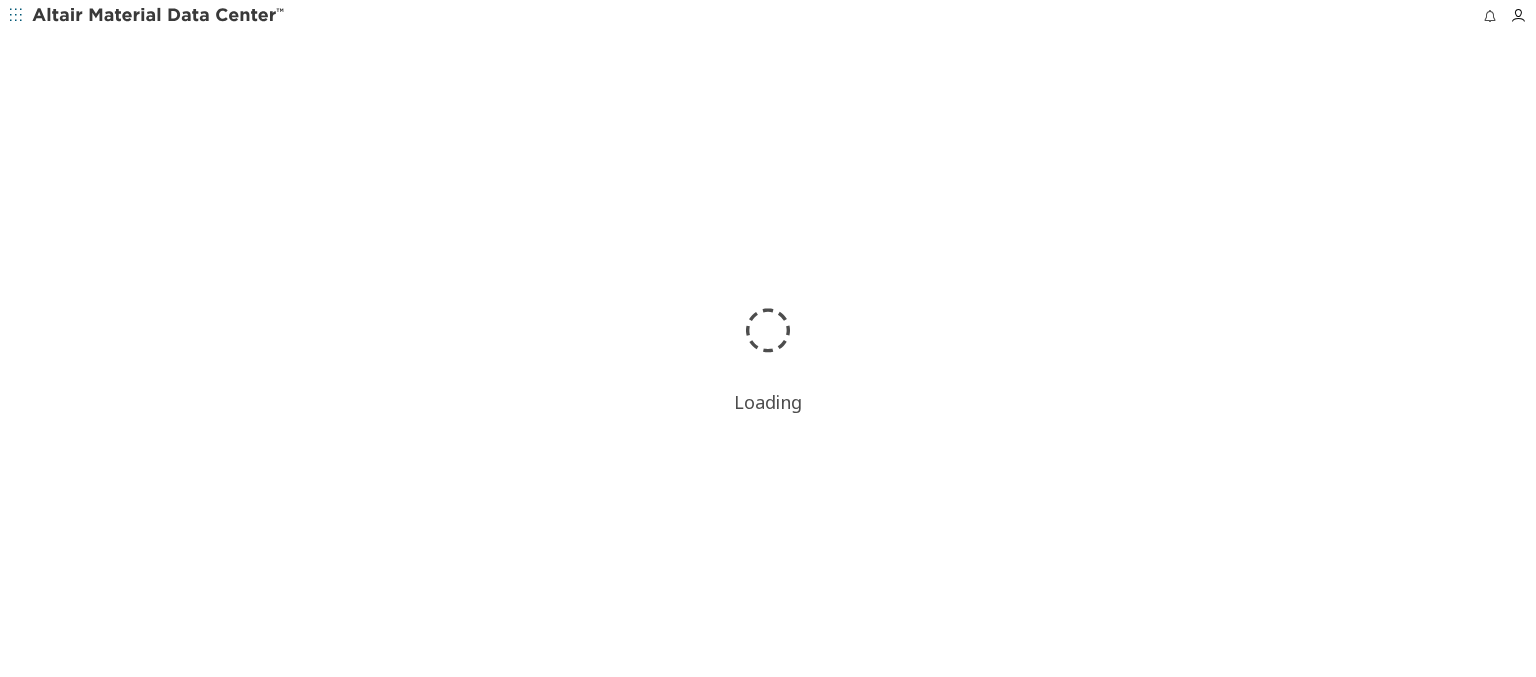 scroll, scrollTop: 0, scrollLeft: 0, axis: both 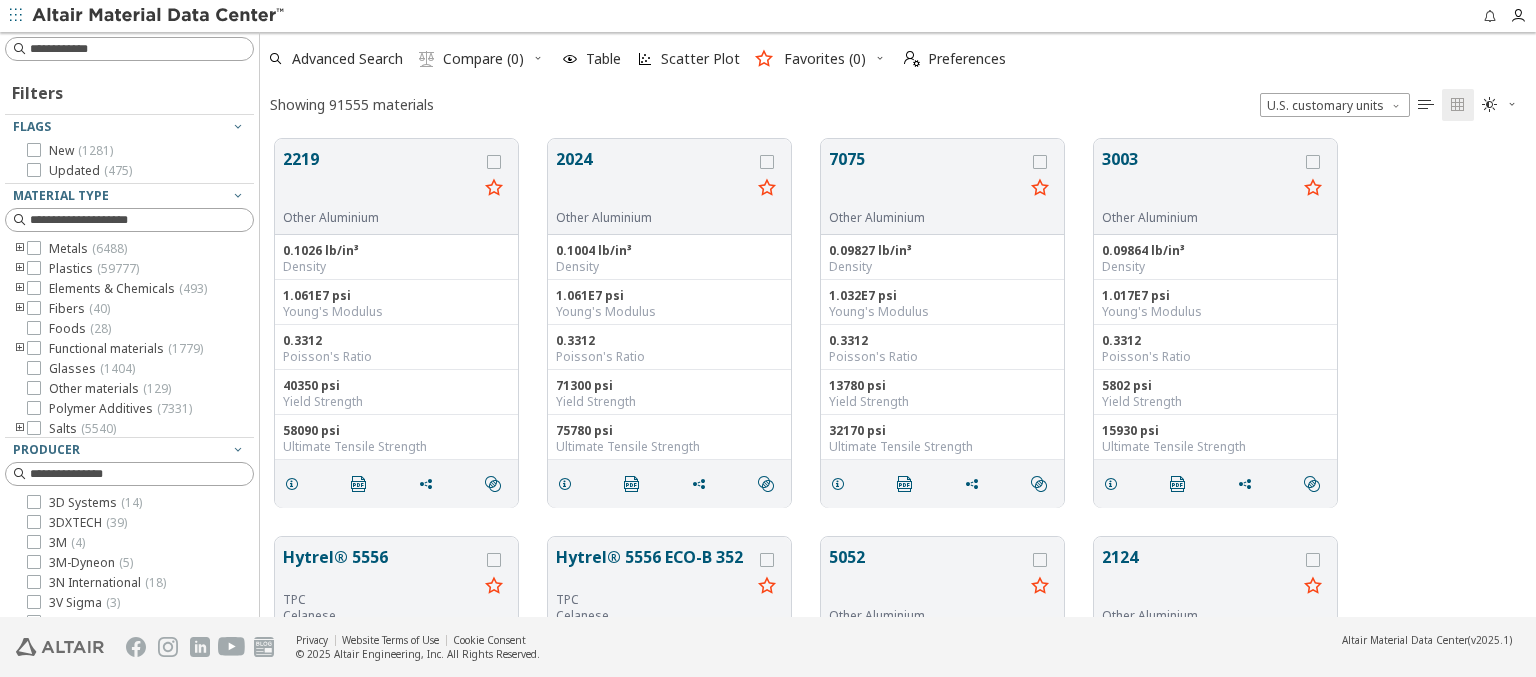 click at bounding box center (880, 58) 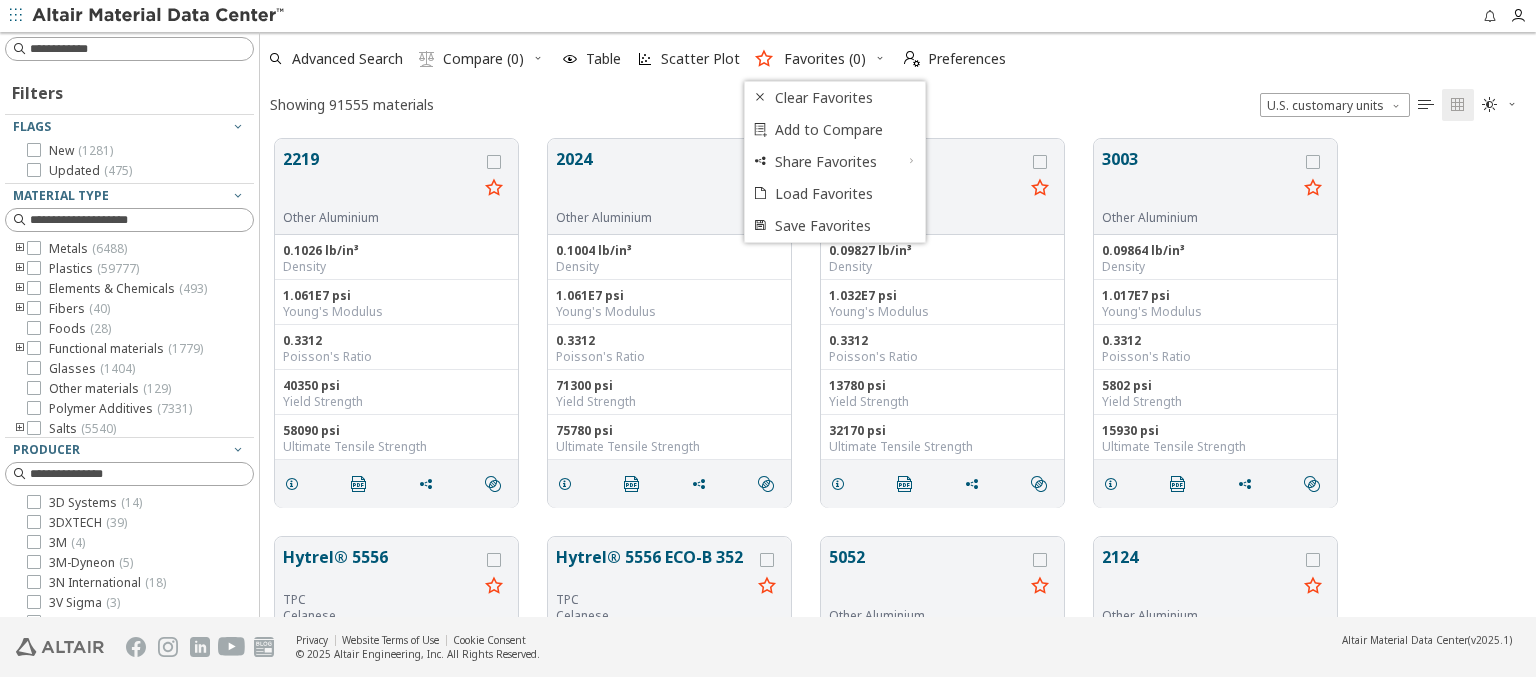 click at bounding box center [238, 683] 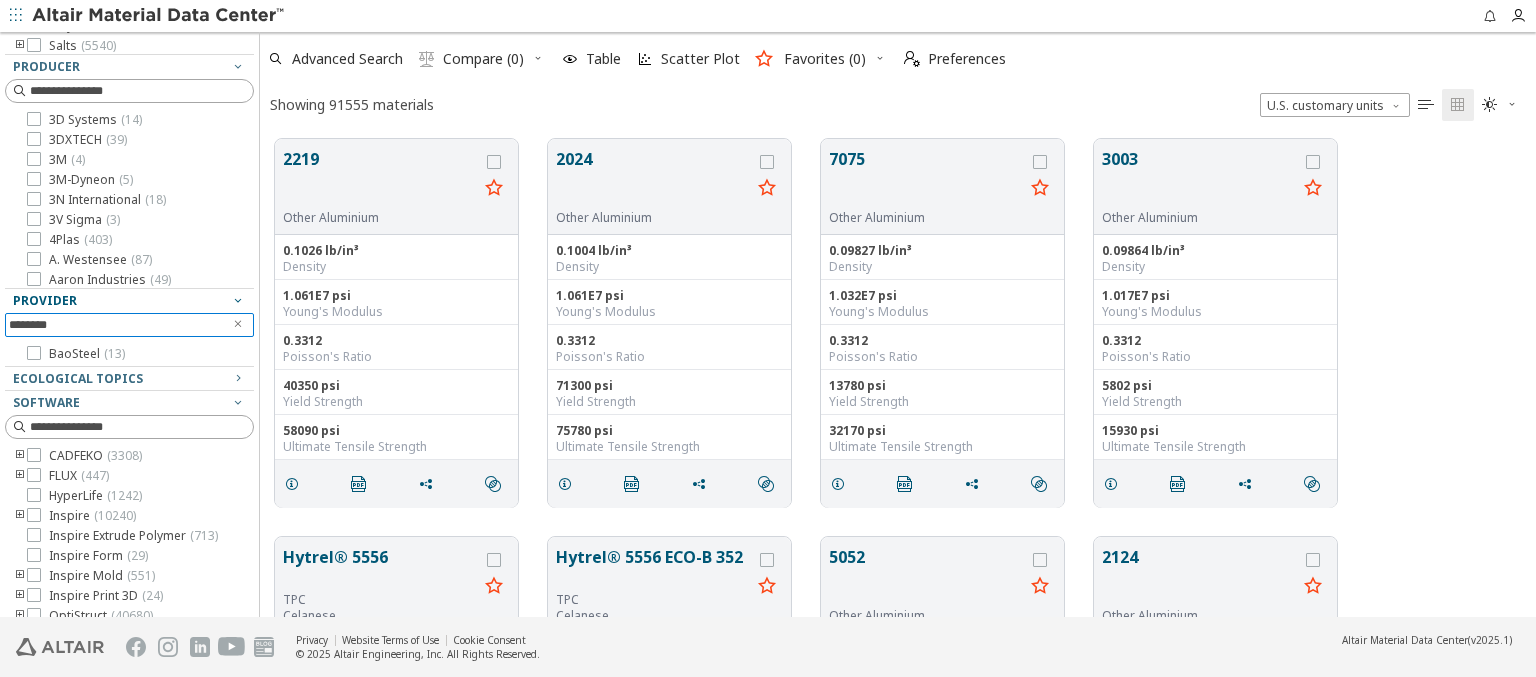 scroll, scrollTop: 416, scrollLeft: 0, axis: vertical 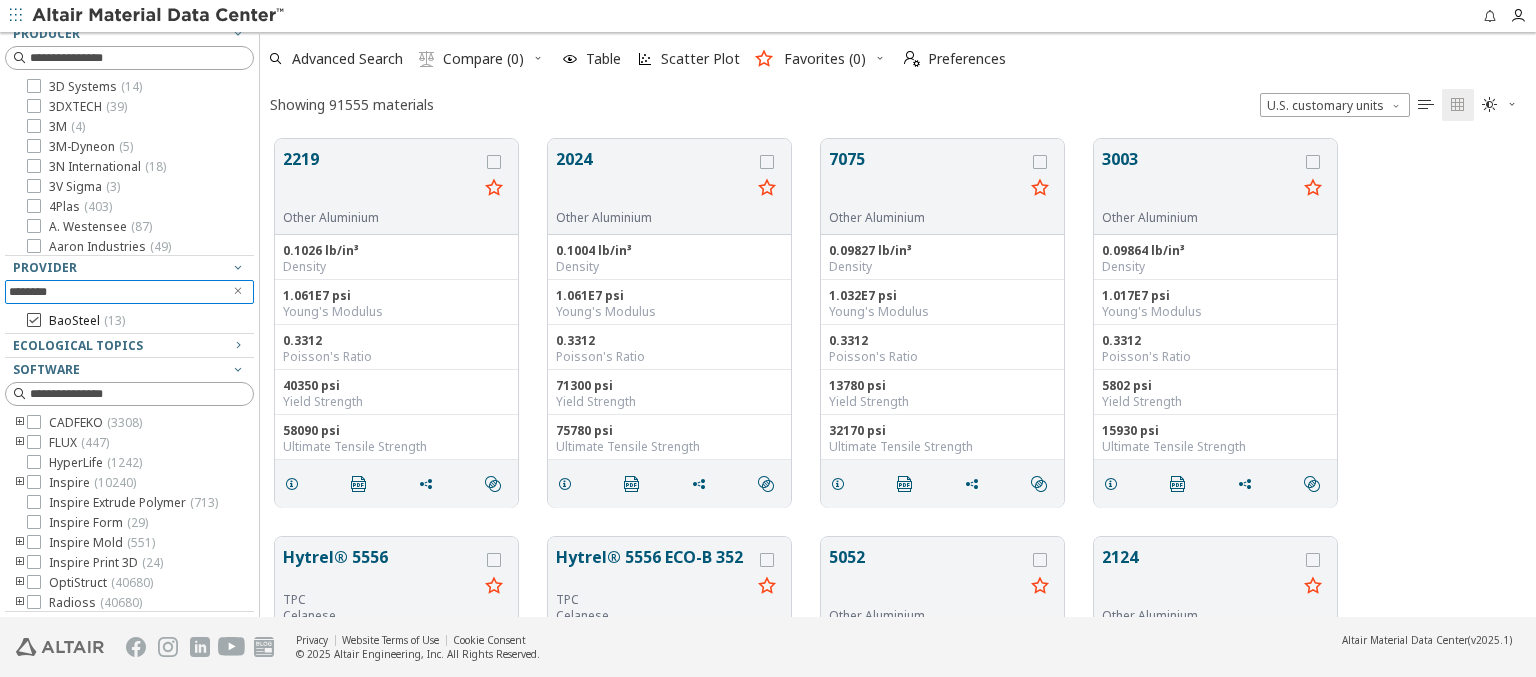 type on "********" 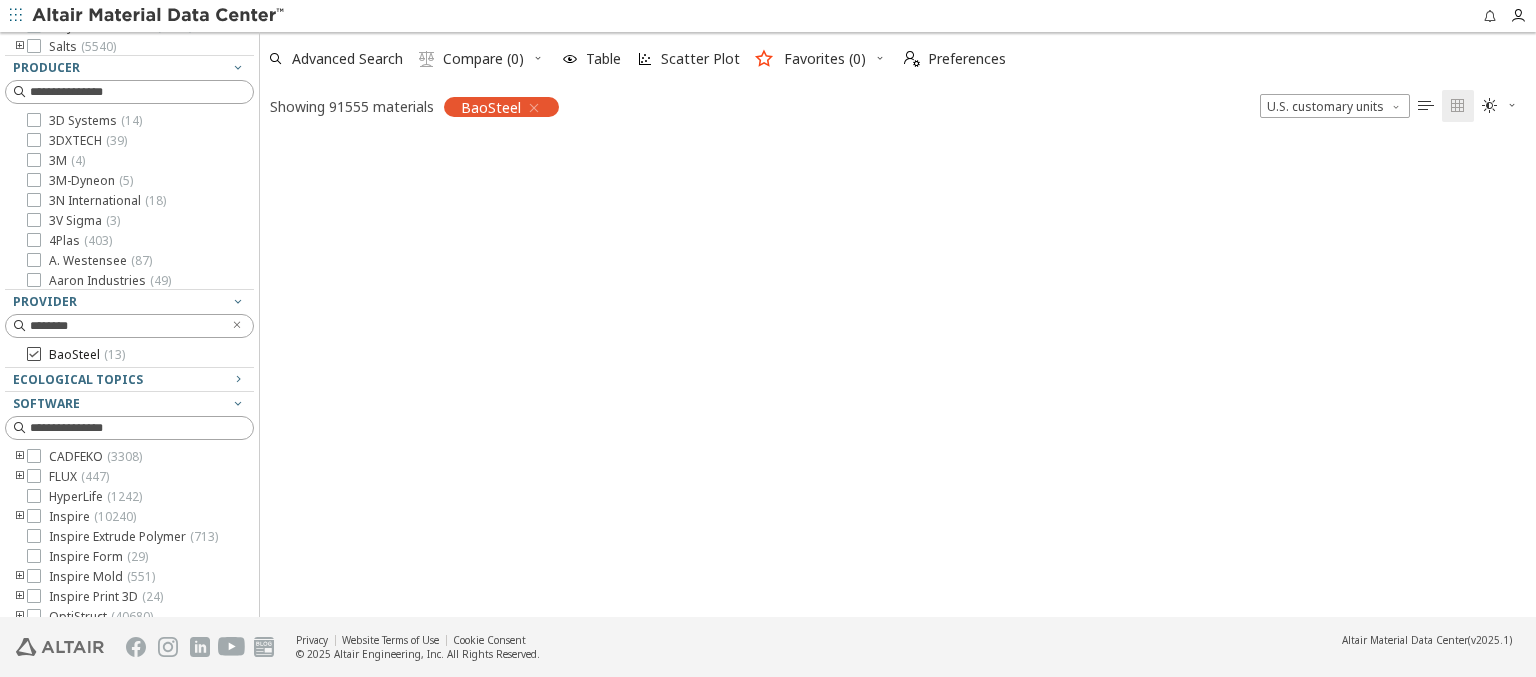 scroll, scrollTop: 475, scrollLeft: 1260, axis: both 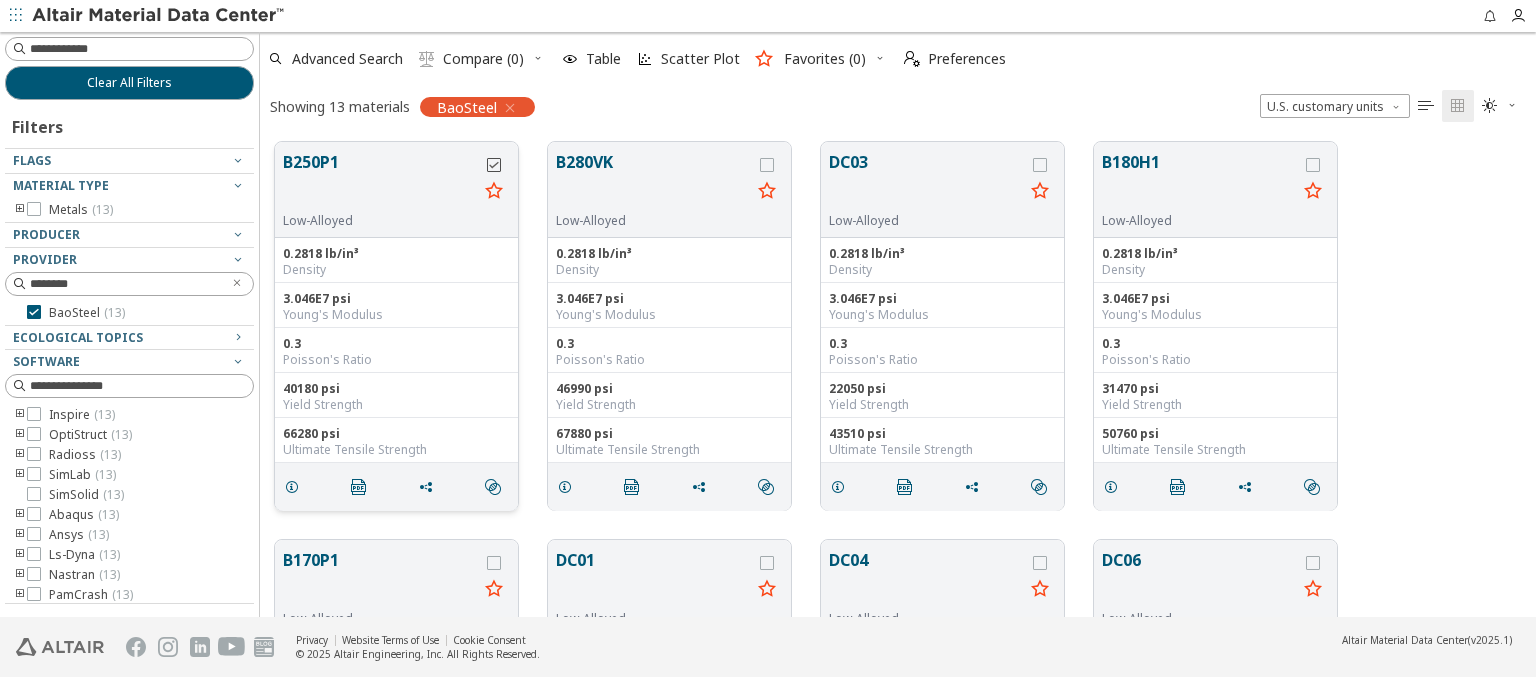 click at bounding box center (494, 165) 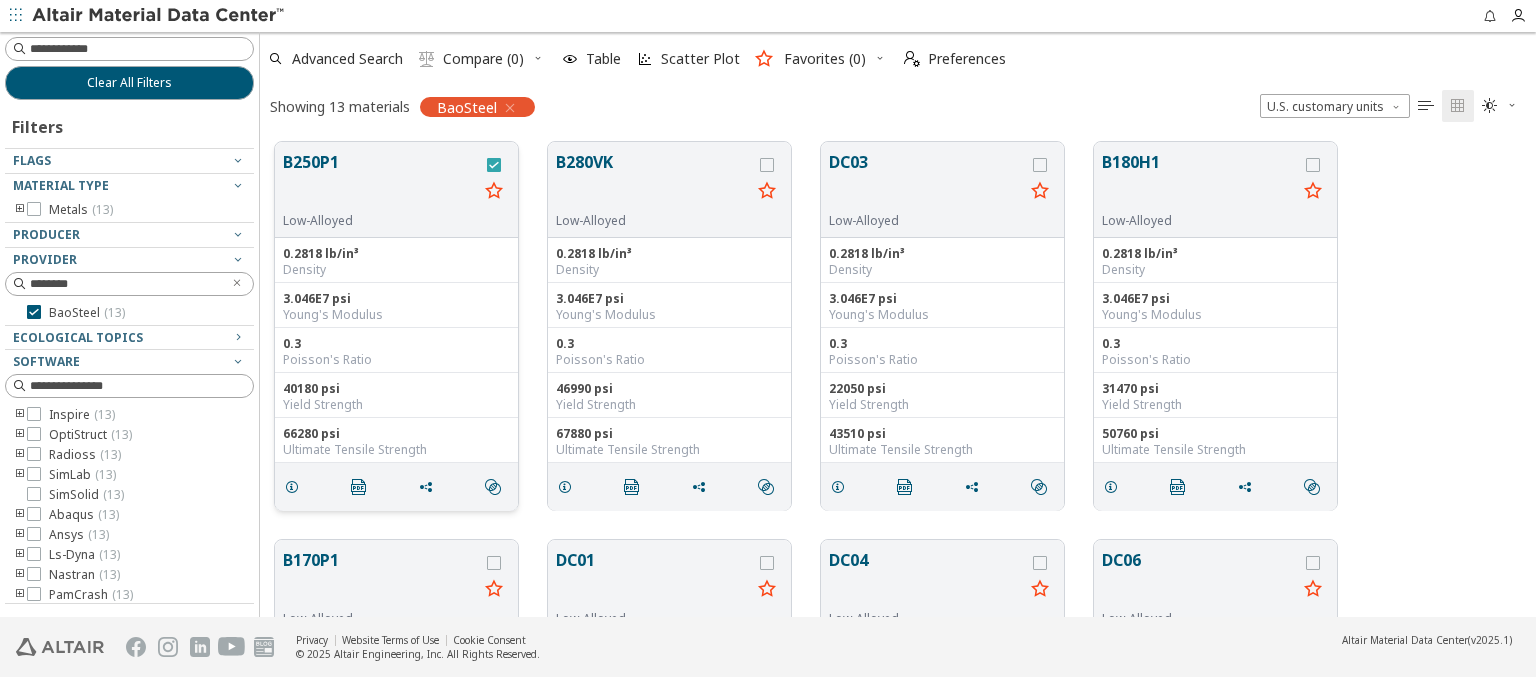 scroll, scrollTop: 0, scrollLeft: 0, axis: both 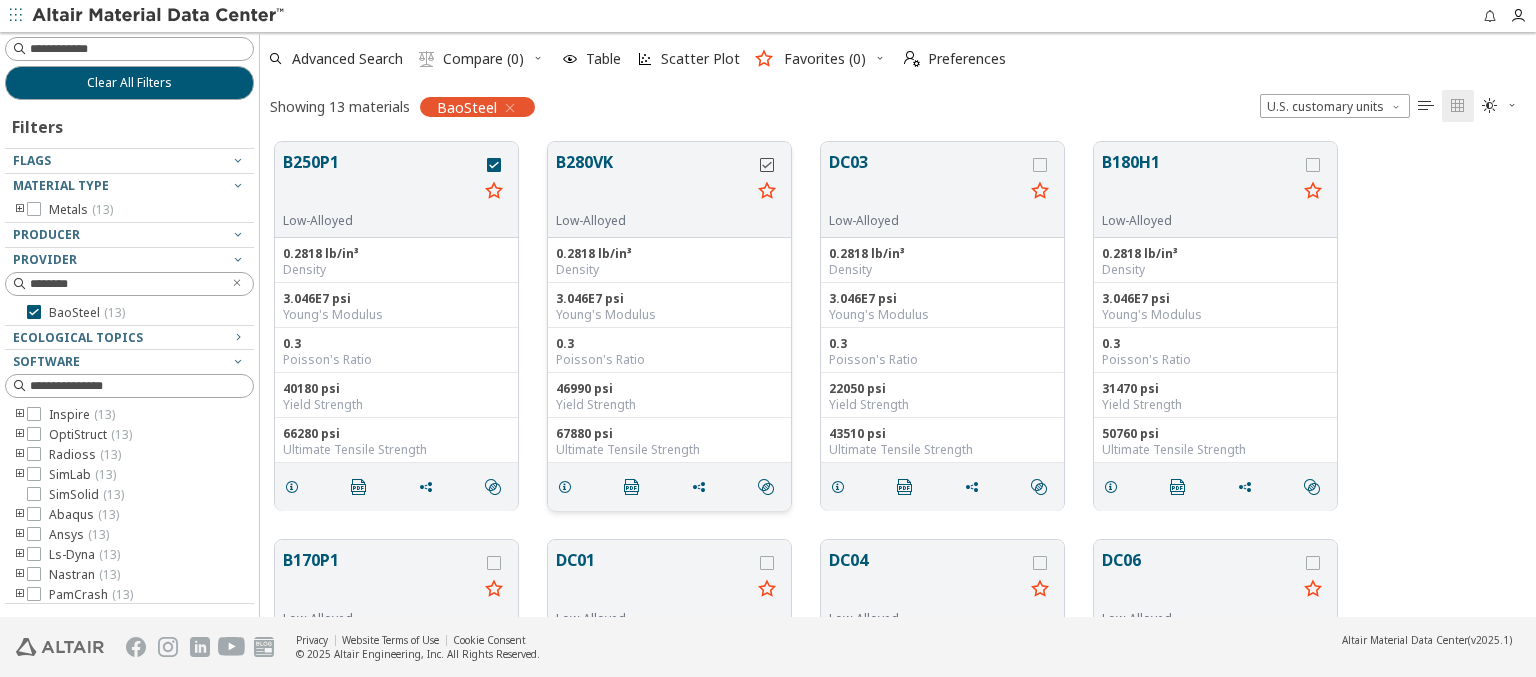 click at bounding box center (767, 165) 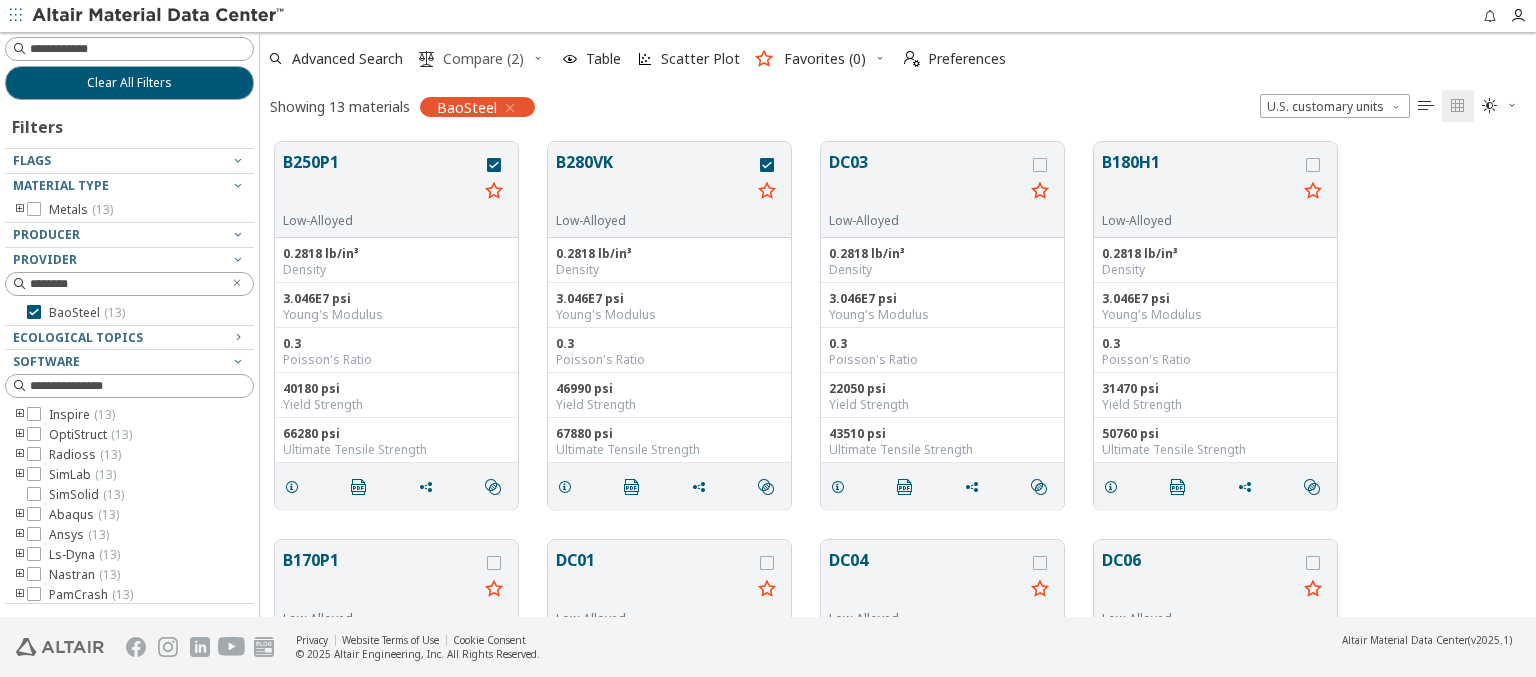 click on "Compare (2)" at bounding box center (483, 59) 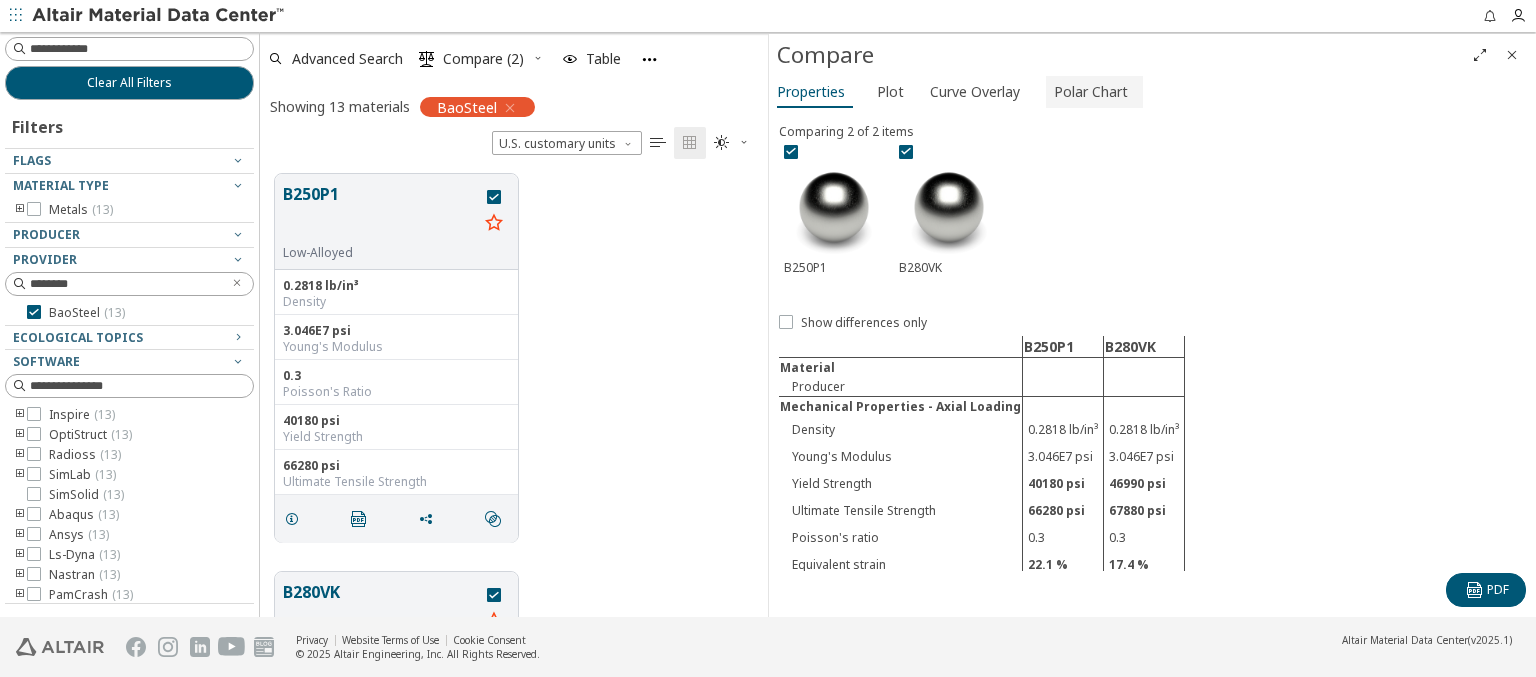 click on "Polar Chart" at bounding box center [1091, 92] 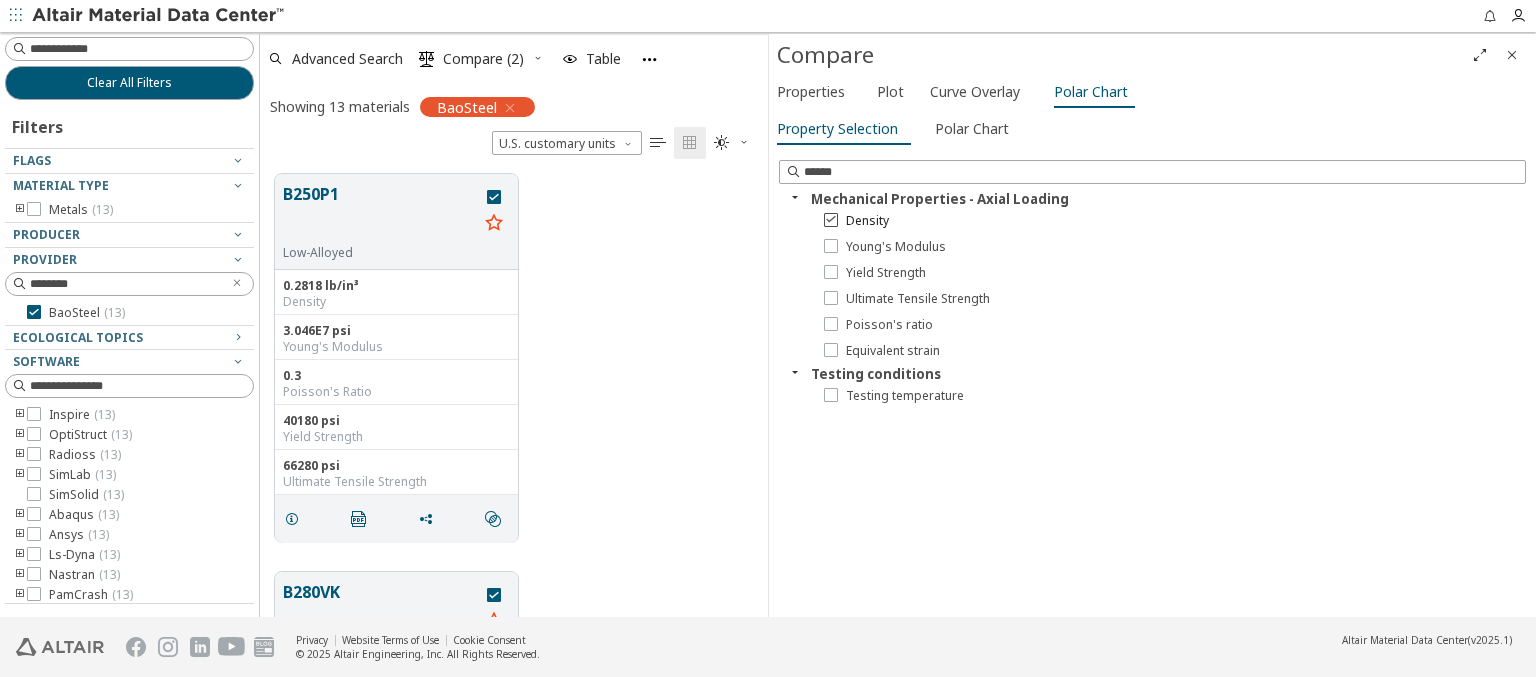 click on "Density" at bounding box center (867, 221) 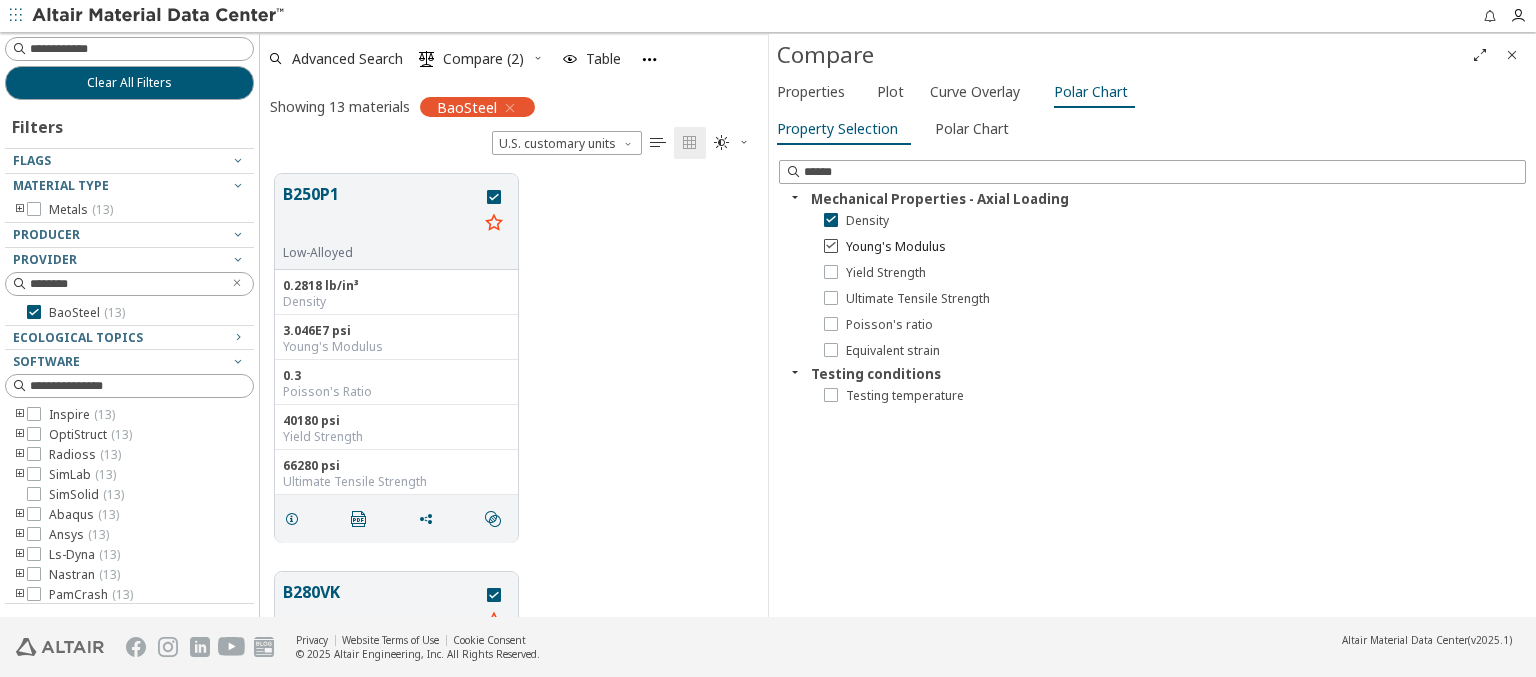 click on "Young's Modulus" at bounding box center (896, 247) 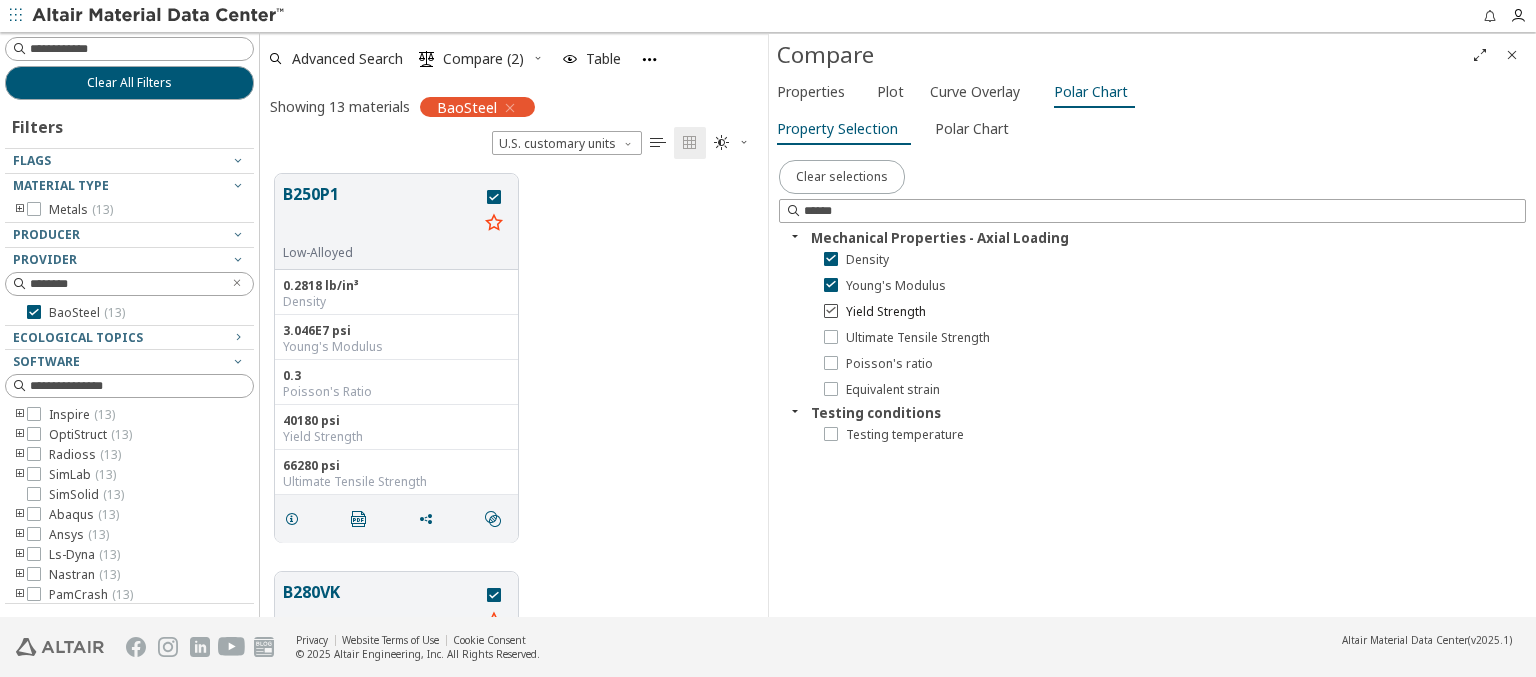 click on "Yield Strength" at bounding box center (886, 312) 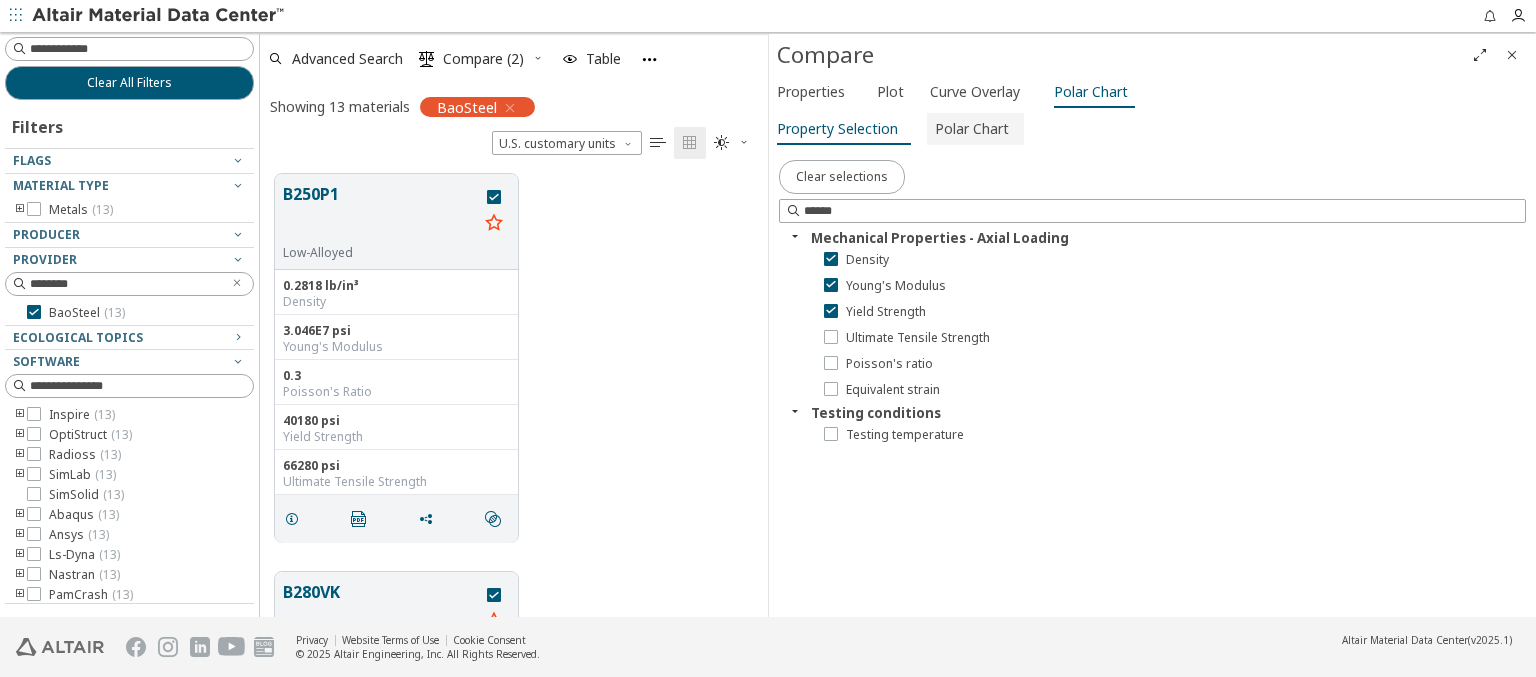 click on "Polar Chart" at bounding box center (972, 129) 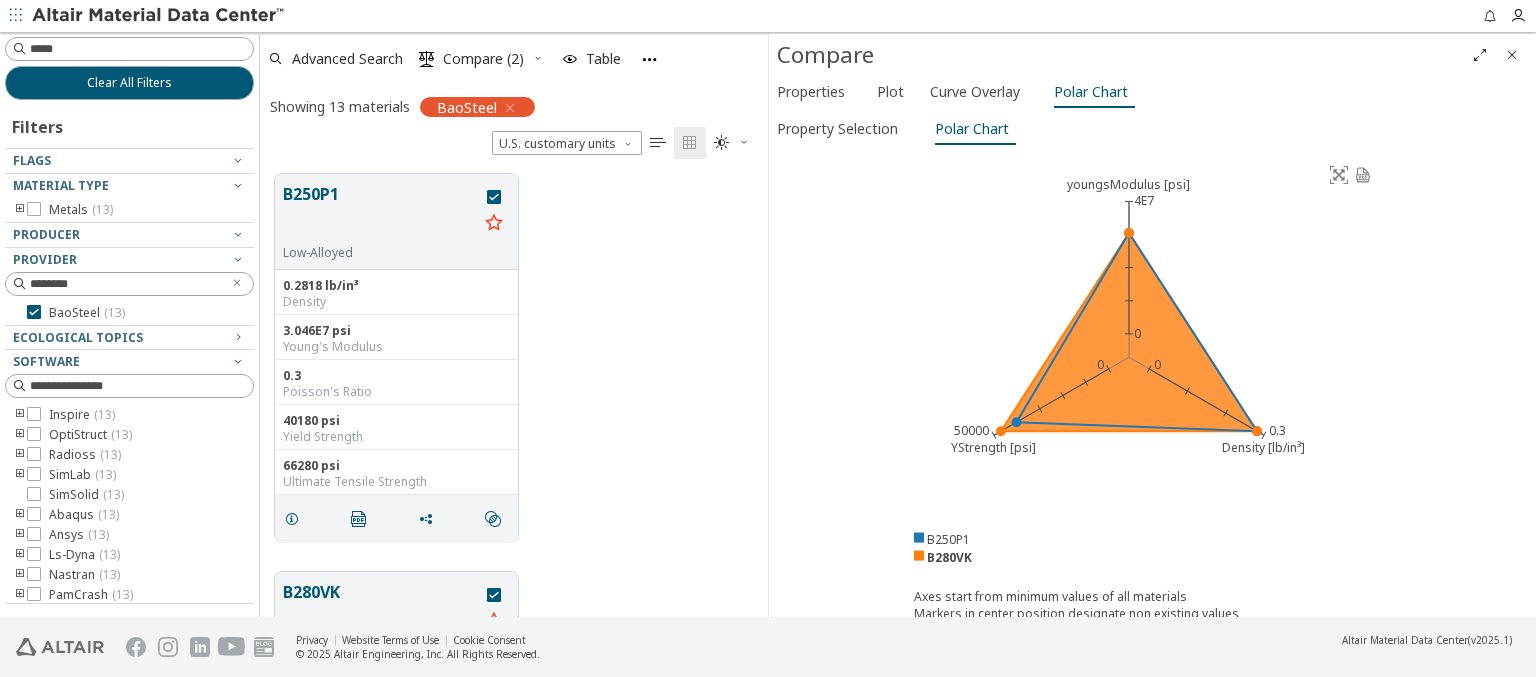 type on "******" 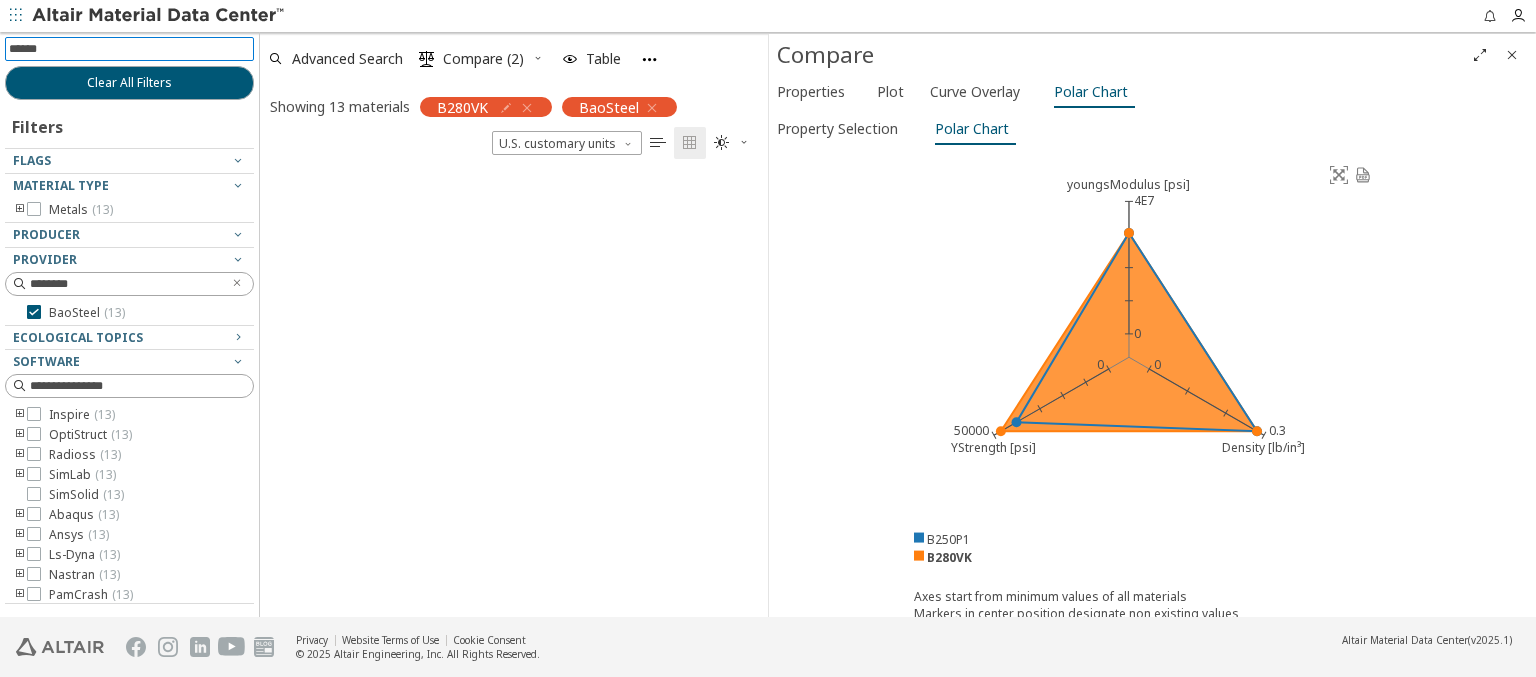 type 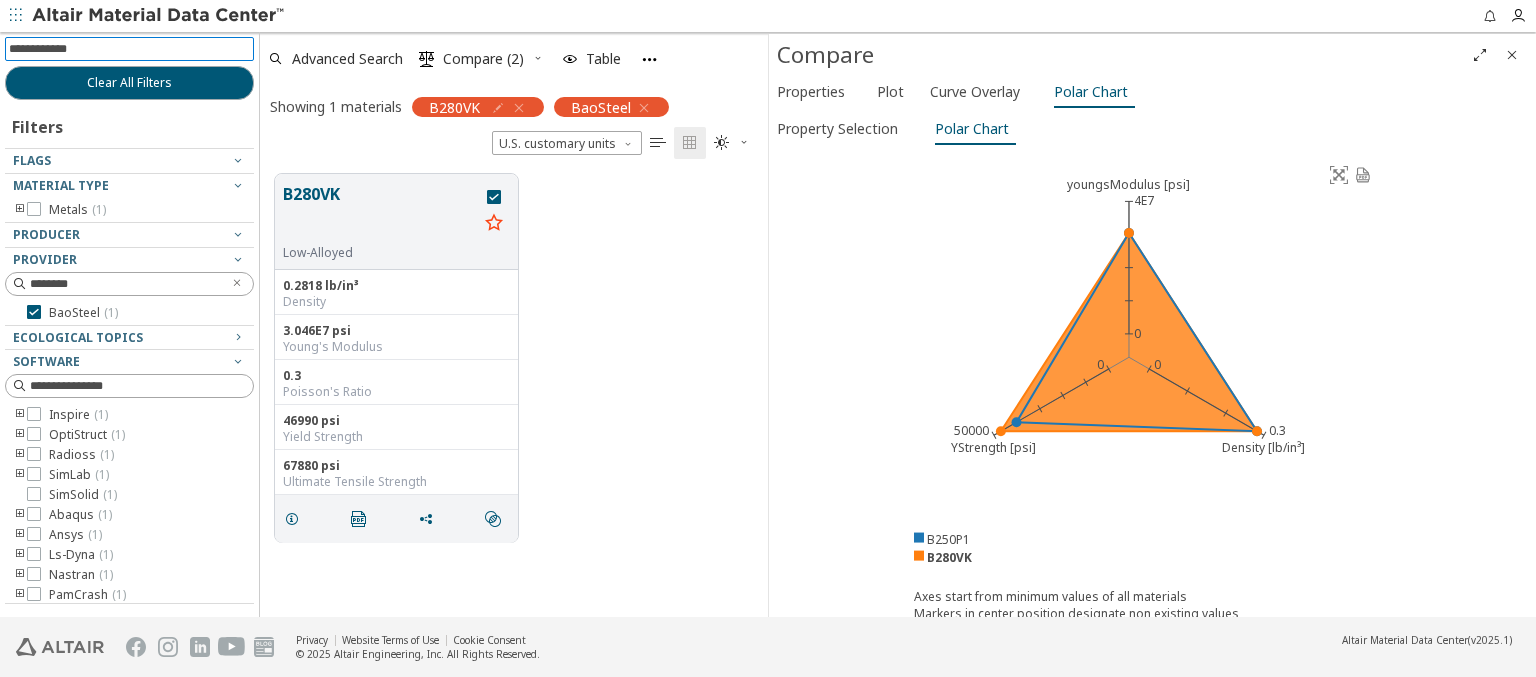 click at bounding box center [1512, 55] 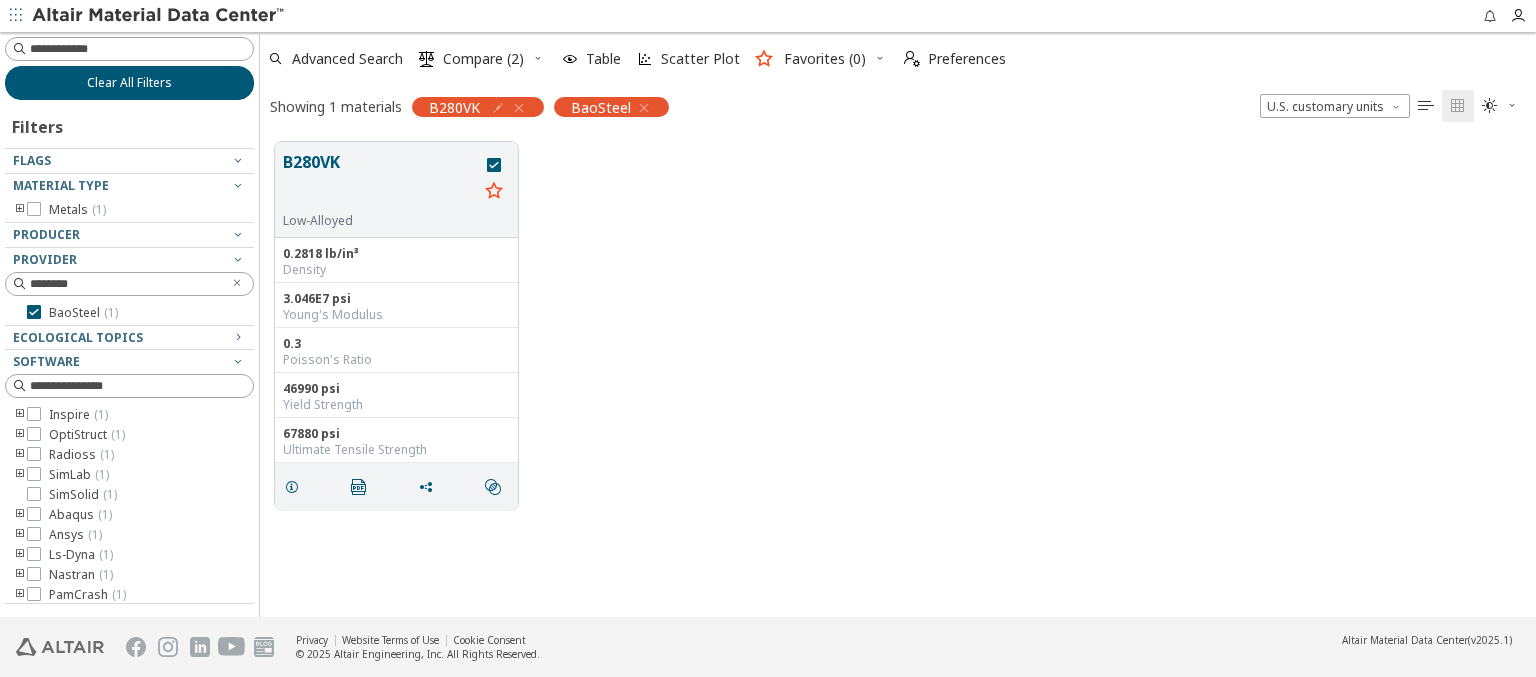 click on "Clear All Filters" at bounding box center (129, 83) 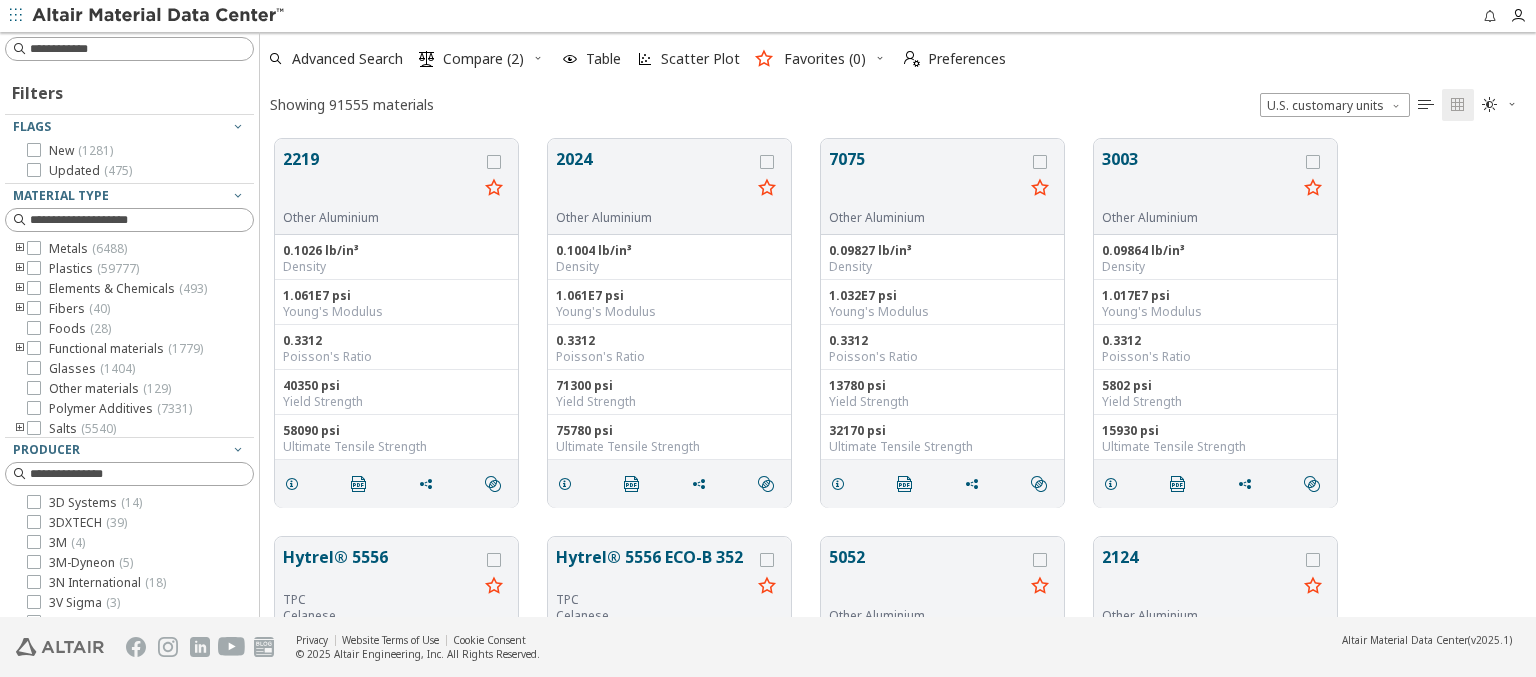 scroll, scrollTop: 478, scrollLeft: 1260, axis: both 